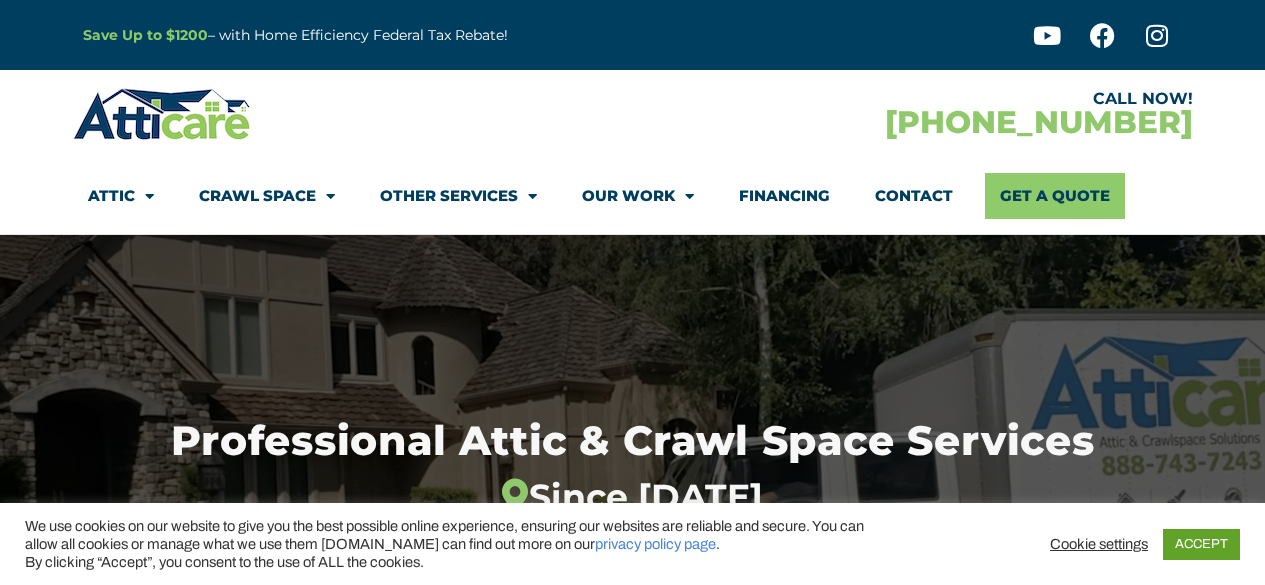 scroll, scrollTop: 0, scrollLeft: 0, axis: both 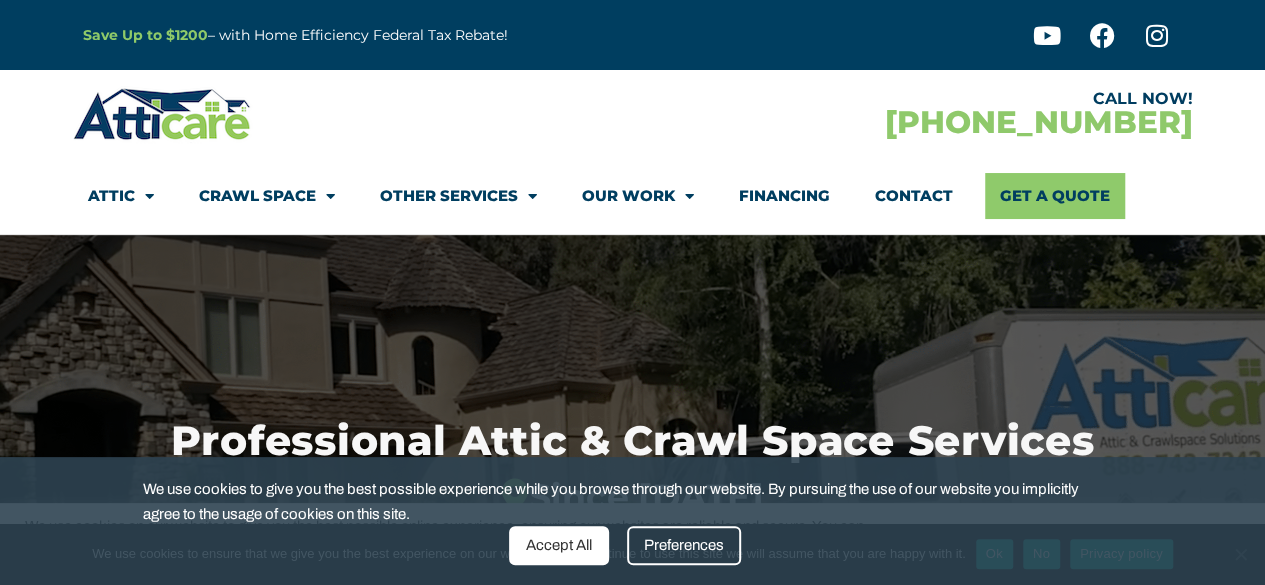 click on "Accept All" at bounding box center (559, 545) 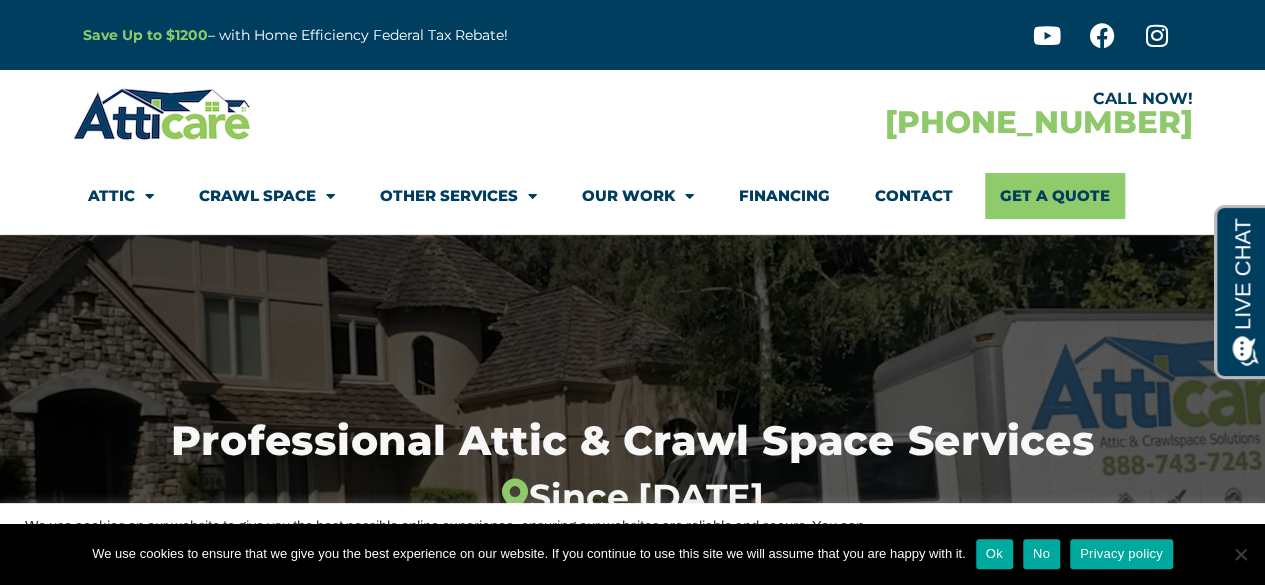 scroll, scrollTop: 0, scrollLeft: 0, axis: both 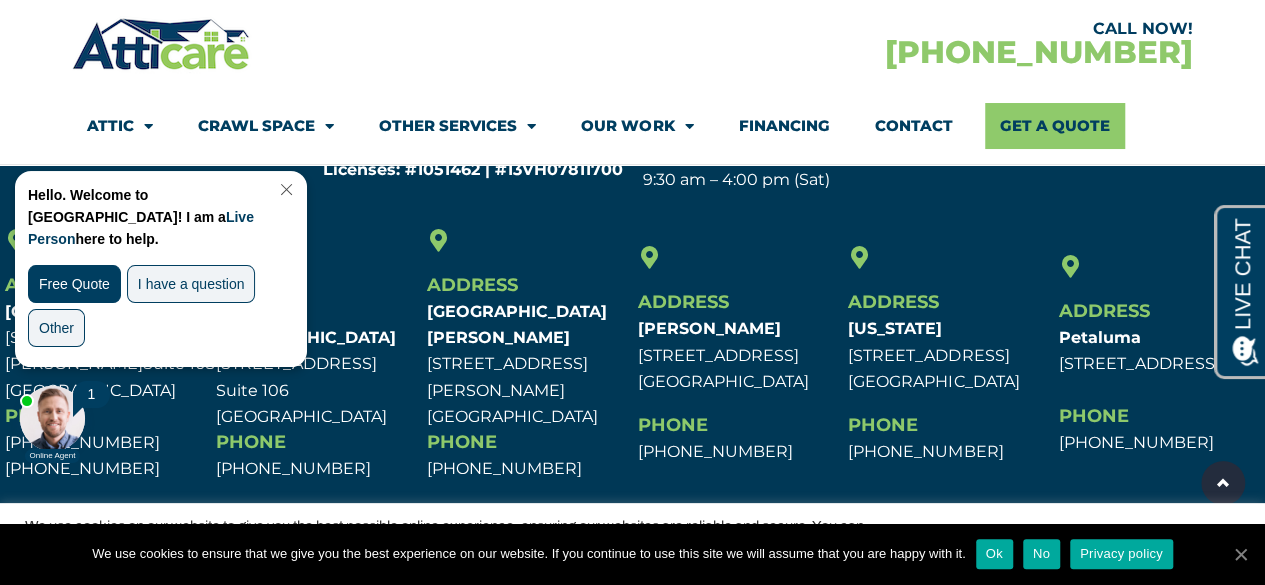 click at bounding box center (1240, 554) 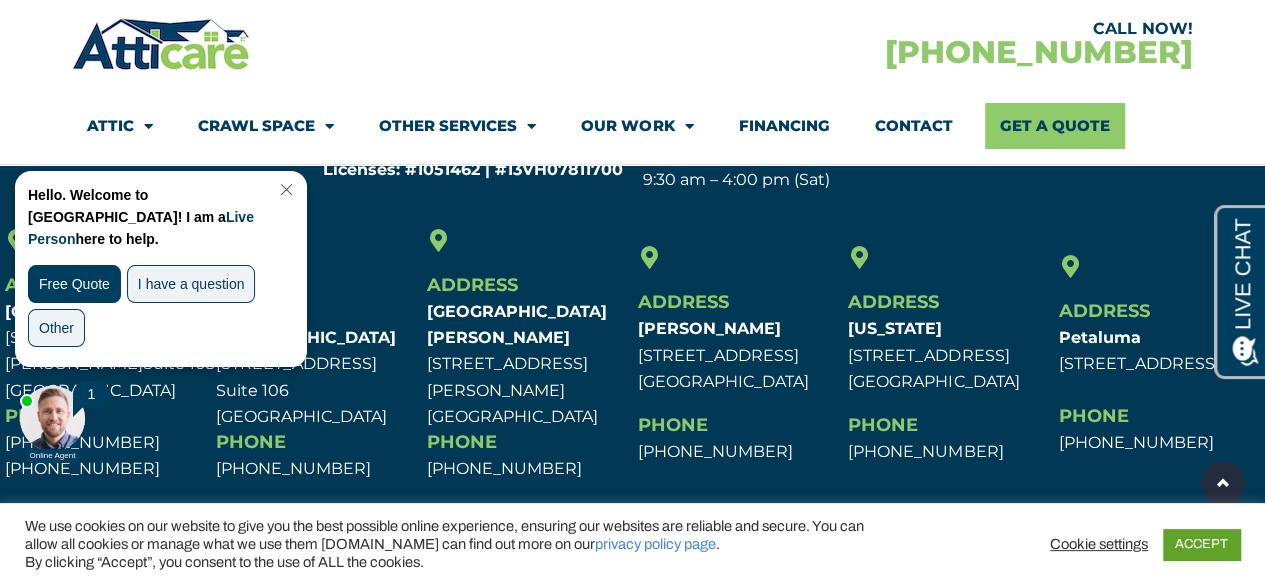 scroll, scrollTop: 6106, scrollLeft: 0, axis: vertical 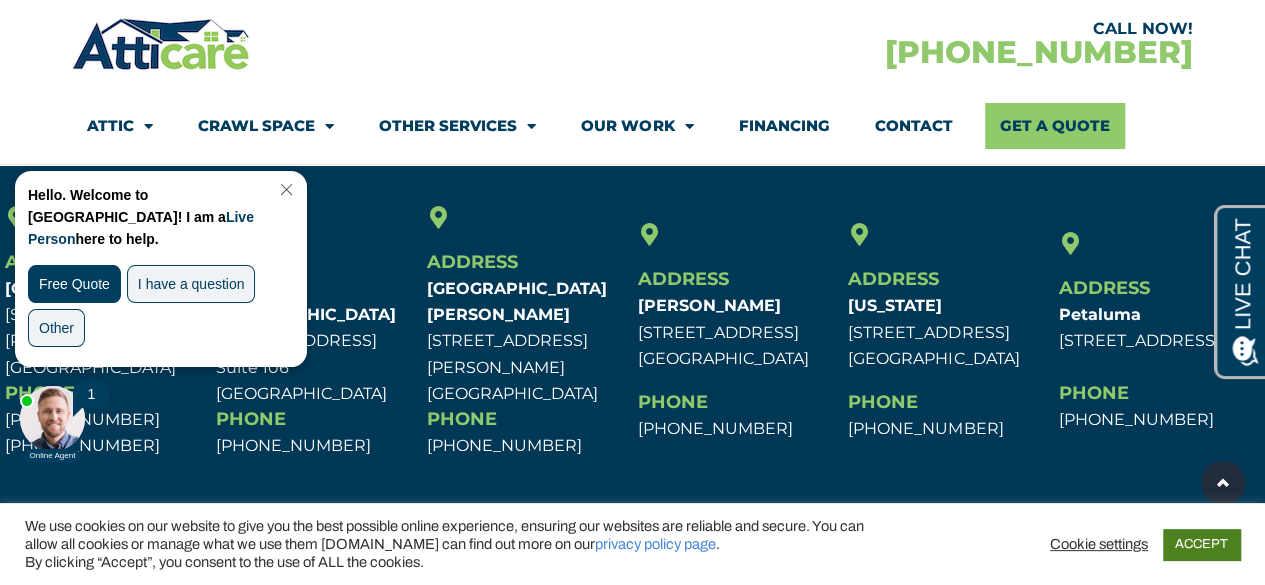 click on "ACCEPT" at bounding box center [1201, 544] 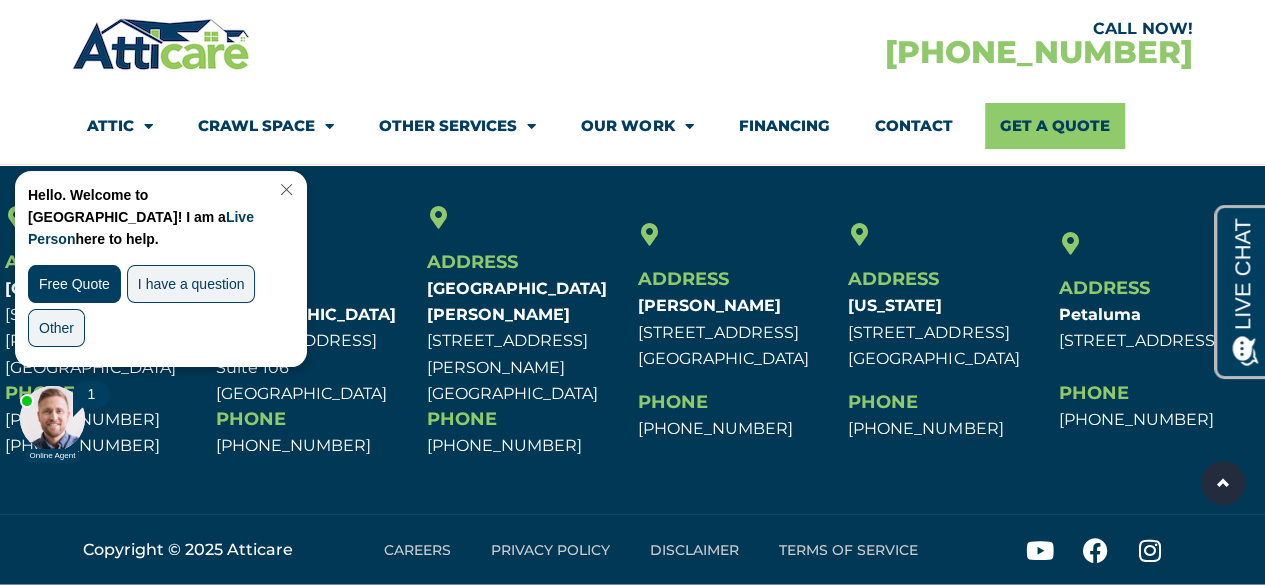 click on "Careers" 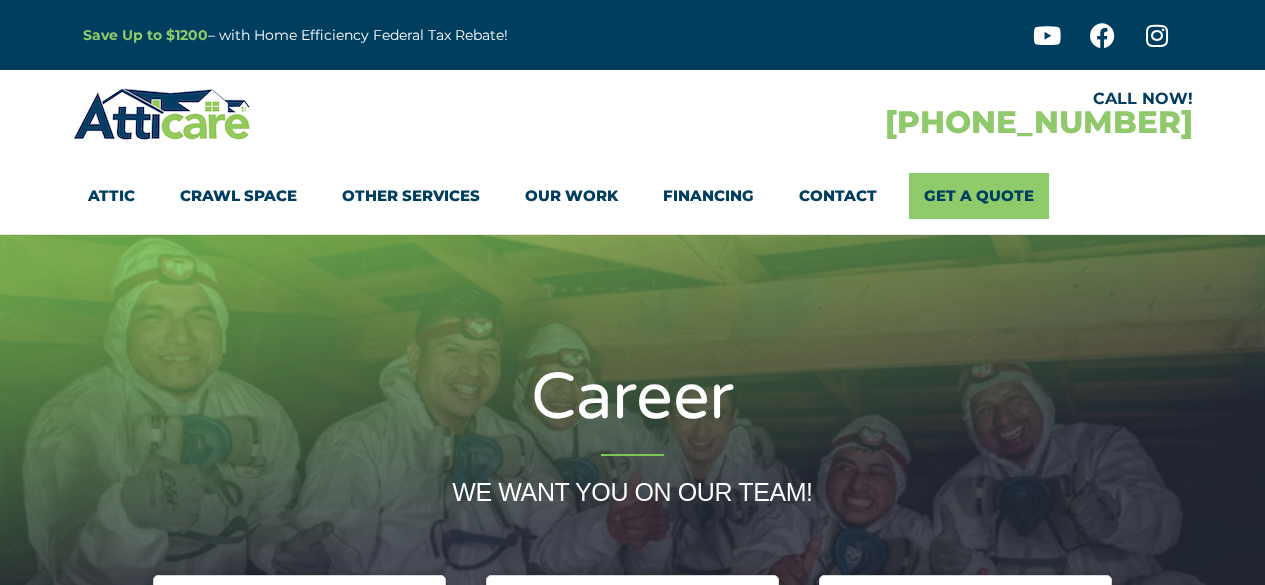 scroll, scrollTop: 0, scrollLeft: 0, axis: both 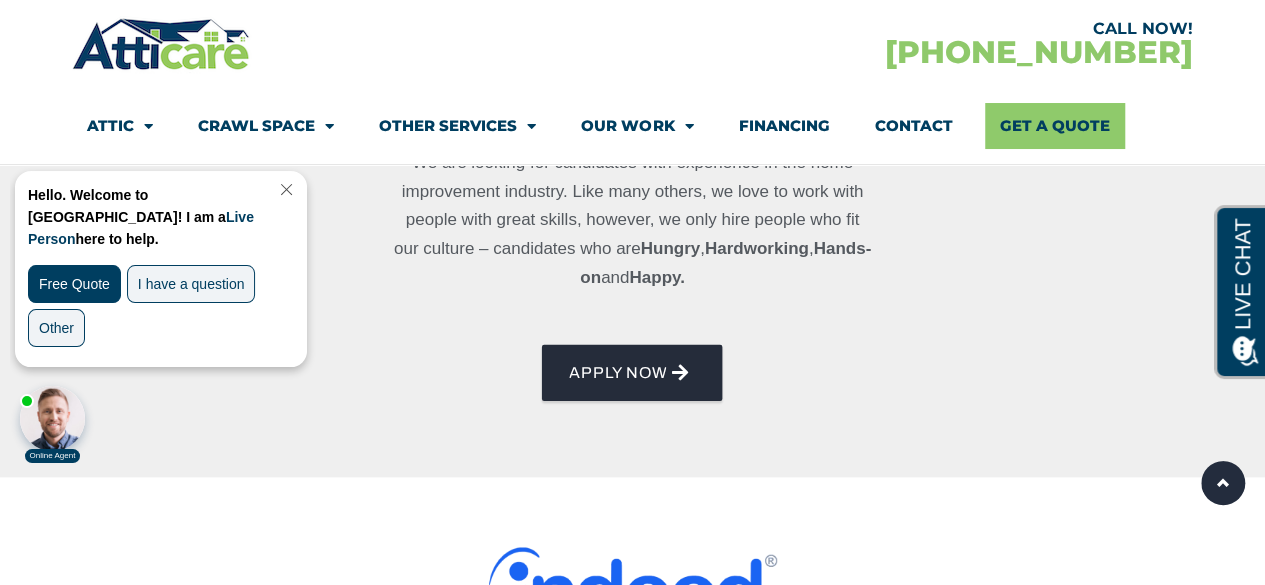 click on "AppLY NOW" at bounding box center [618, 372] 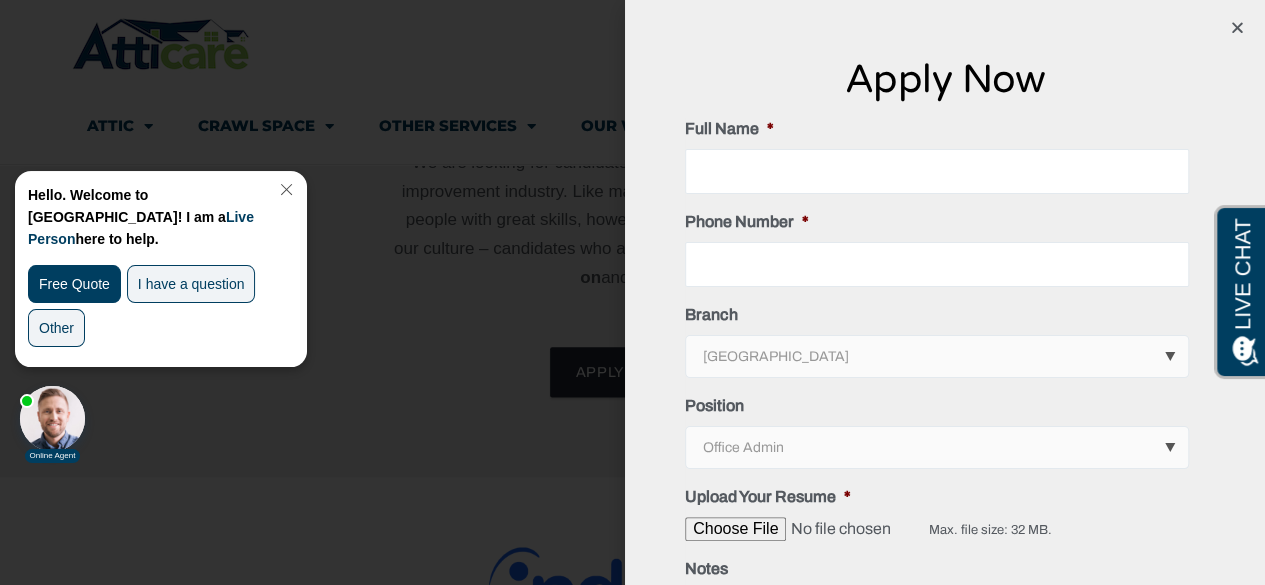 scroll, scrollTop: 130, scrollLeft: 0, axis: vertical 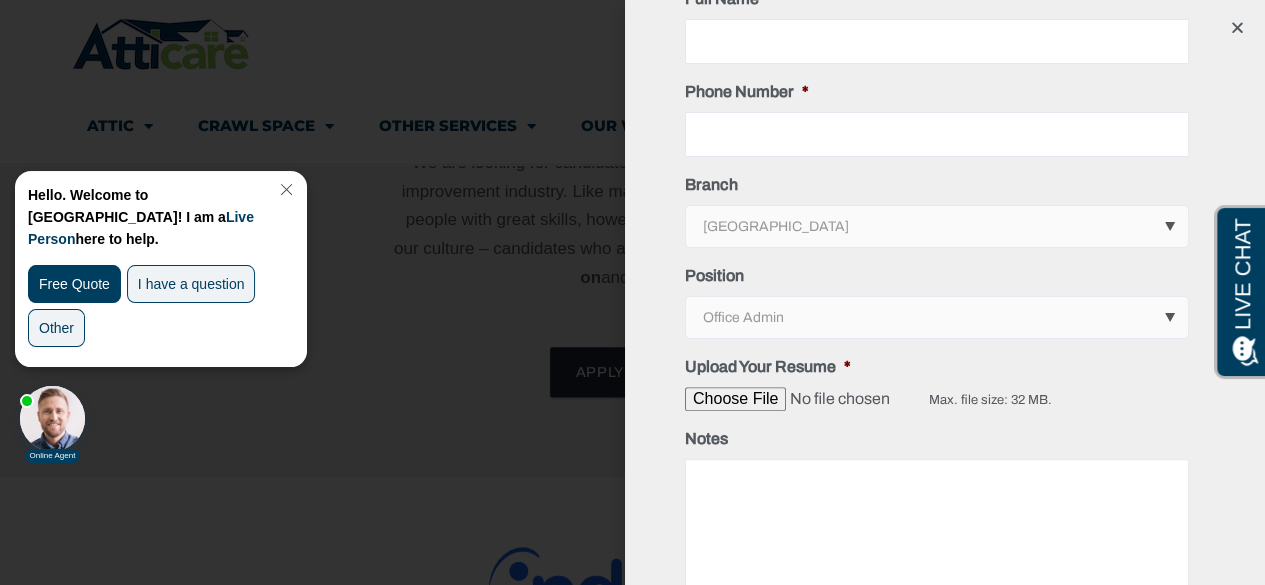 click on "Office Admin Labor/Field Tech/Sales" at bounding box center (938, 317) 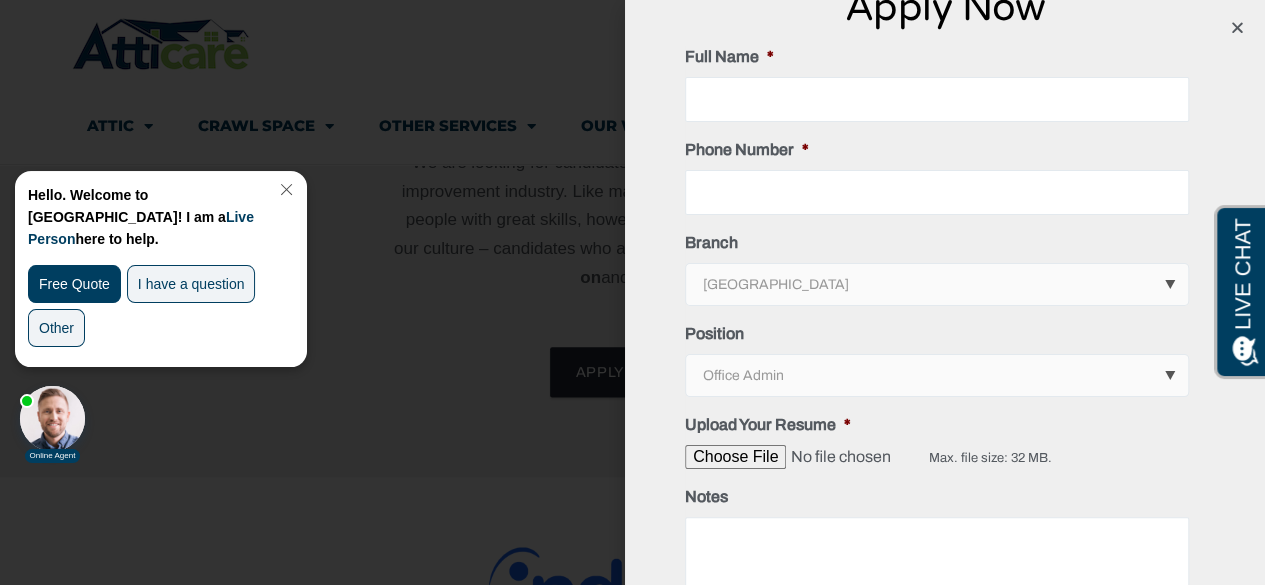 scroll, scrollTop: 0, scrollLeft: 0, axis: both 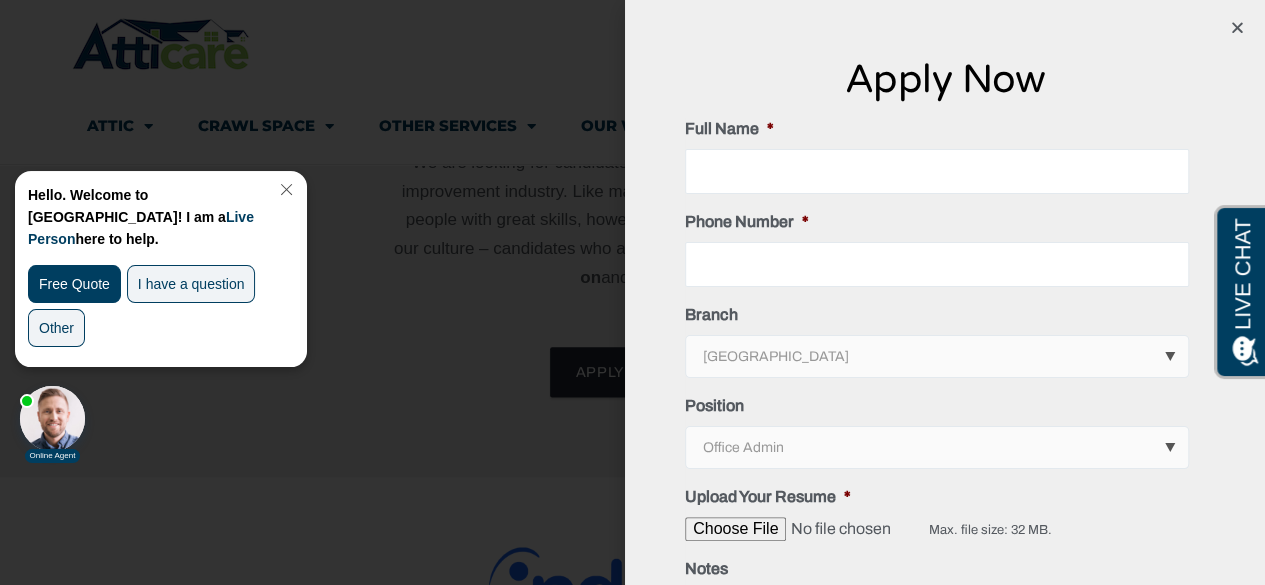 click on "Los Angeles Area San Francisco Bay Area New Jersey / New York Area" at bounding box center [938, 356] 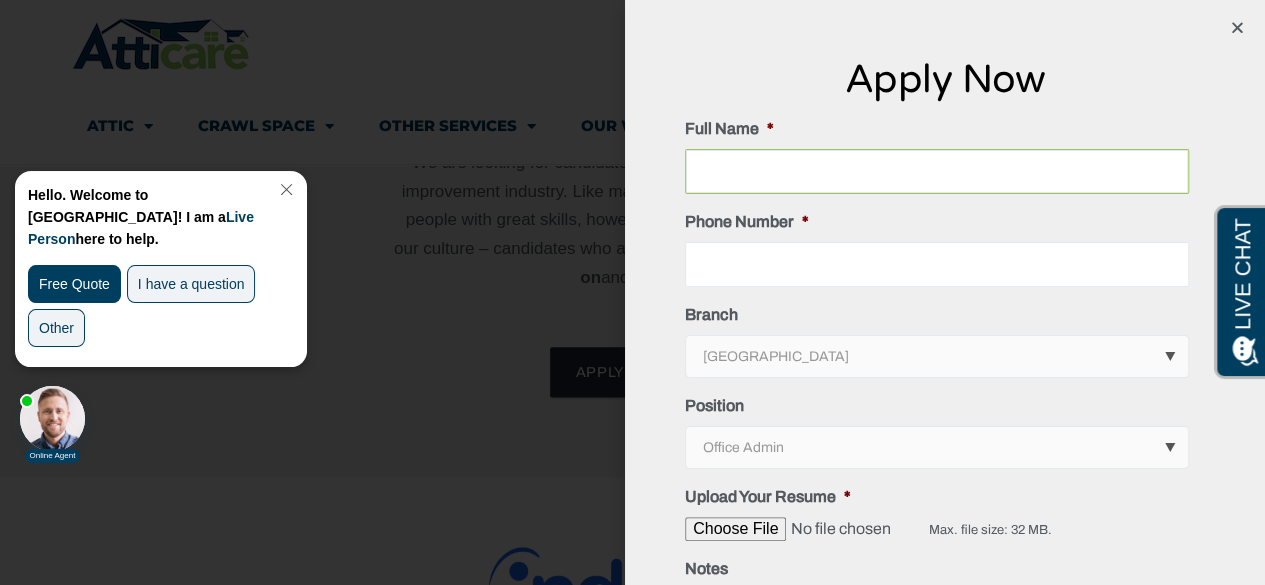 click on "Full Name *" at bounding box center (937, 171) 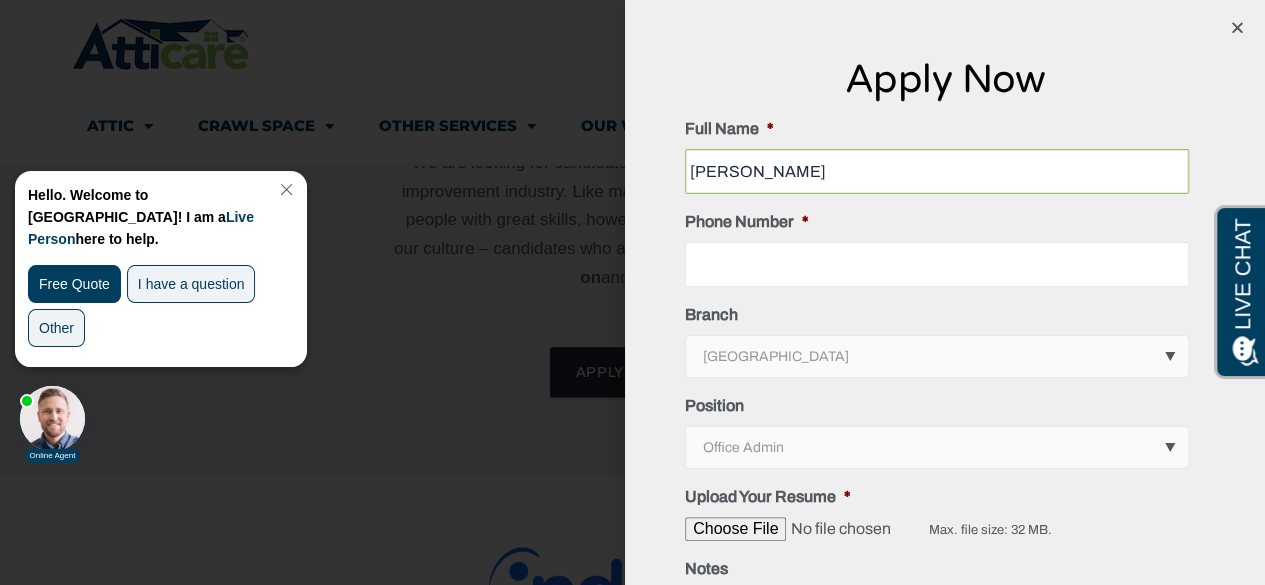 type on "Amir Maleki" 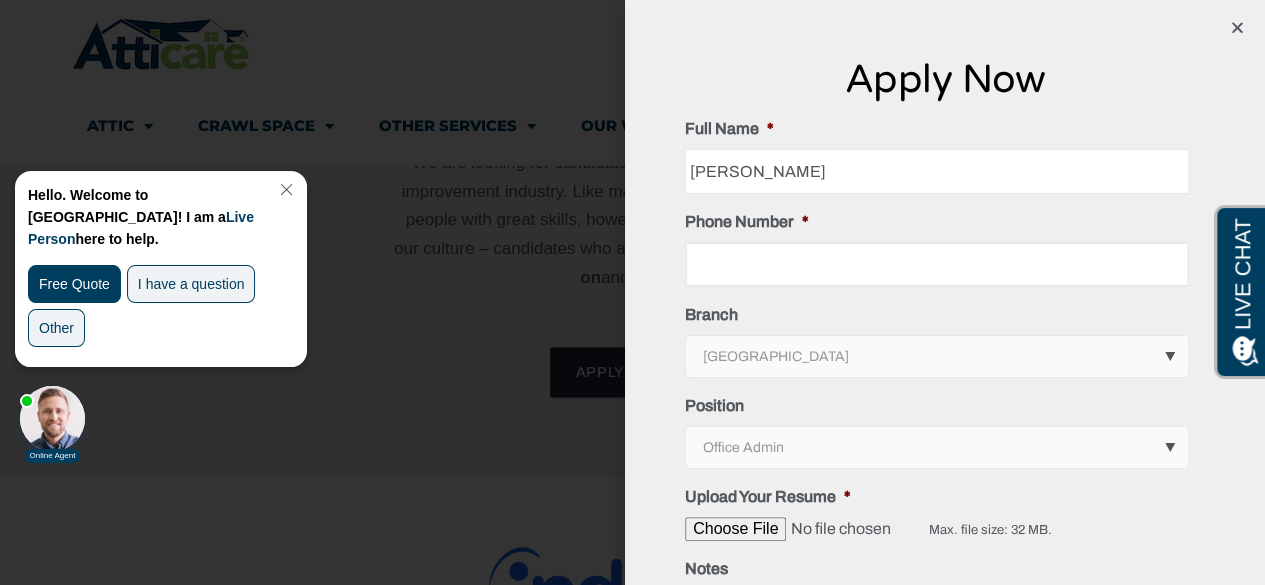 click on "Phone Number *" at bounding box center (937, 264) 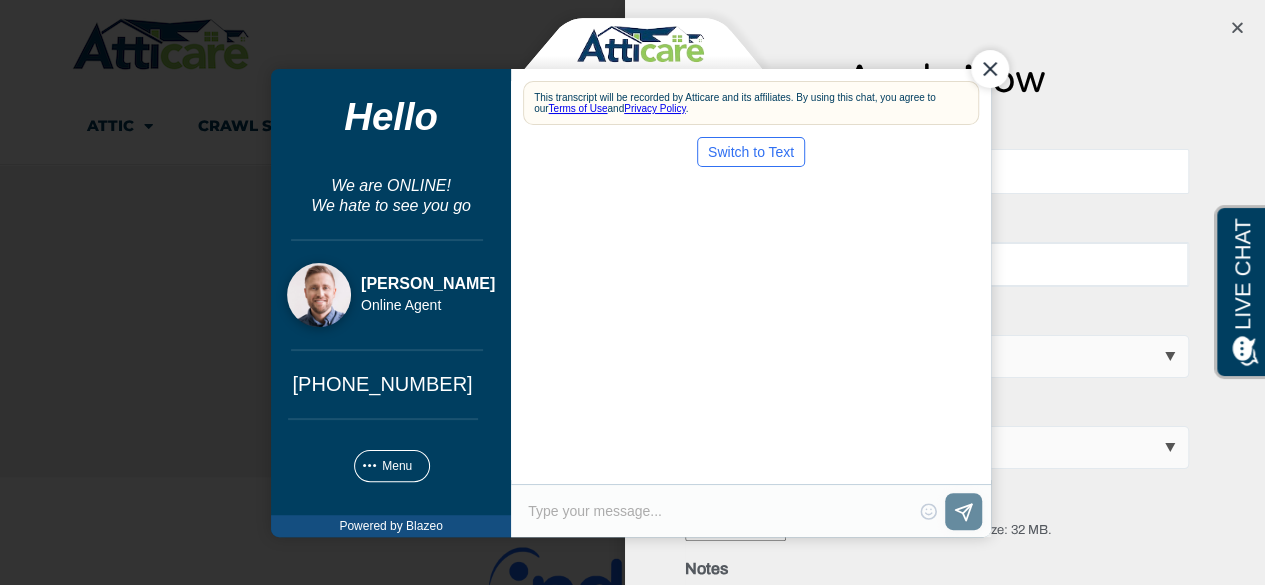 scroll, scrollTop: 0, scrollLeft: 0, axis: both 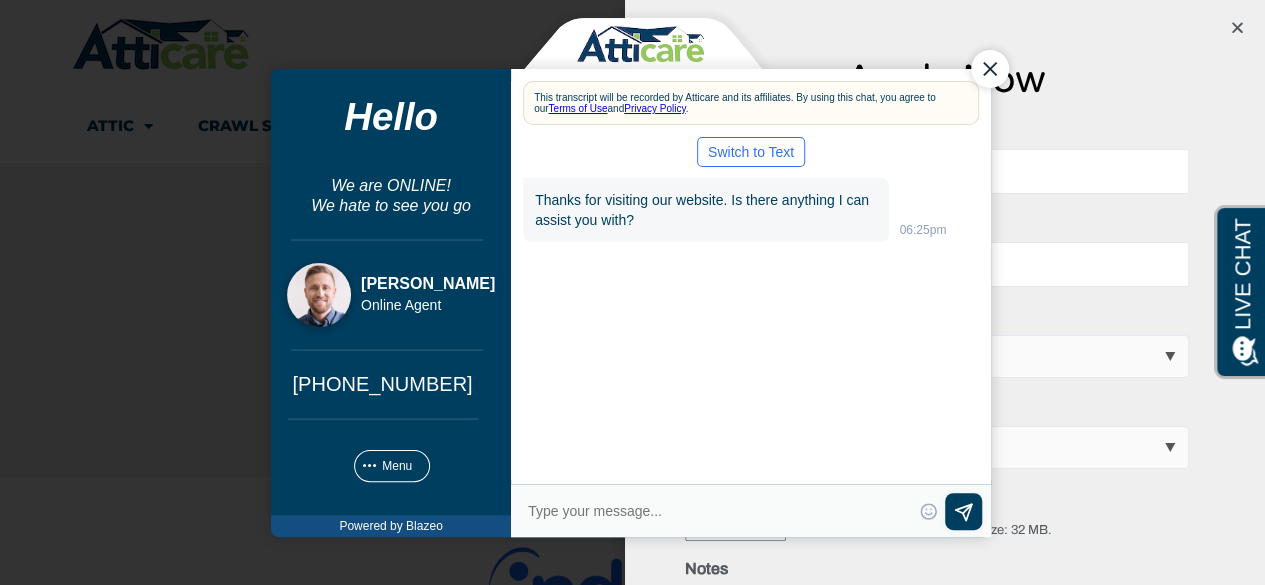 click at bounding box center (989, 68) 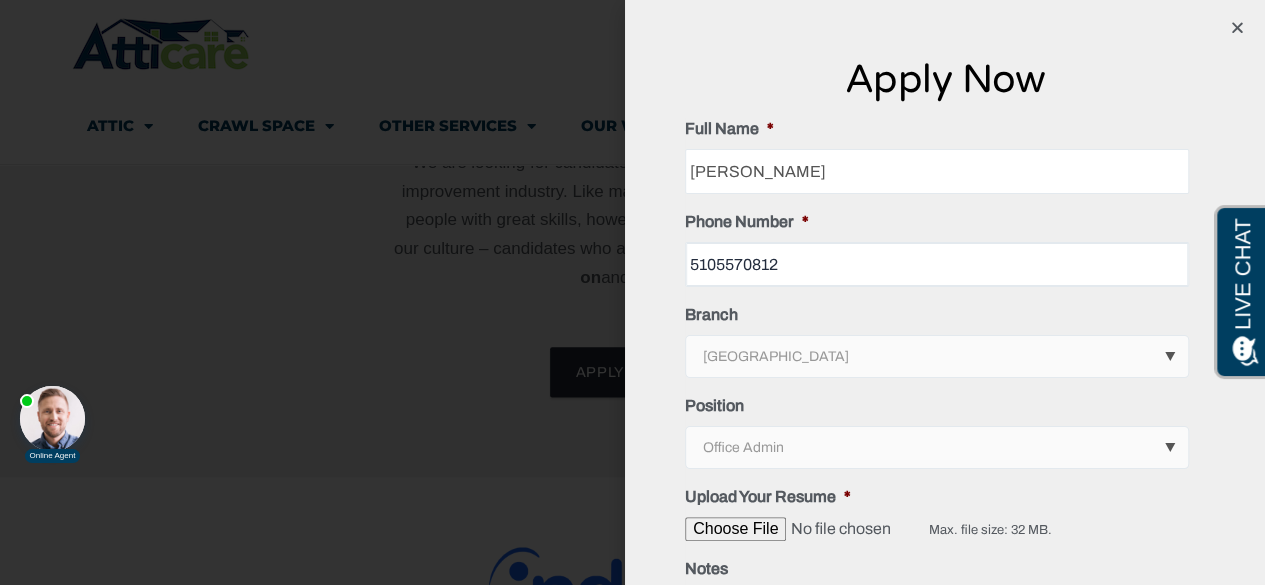click on "5105570812" at bounding box center [937, 264] 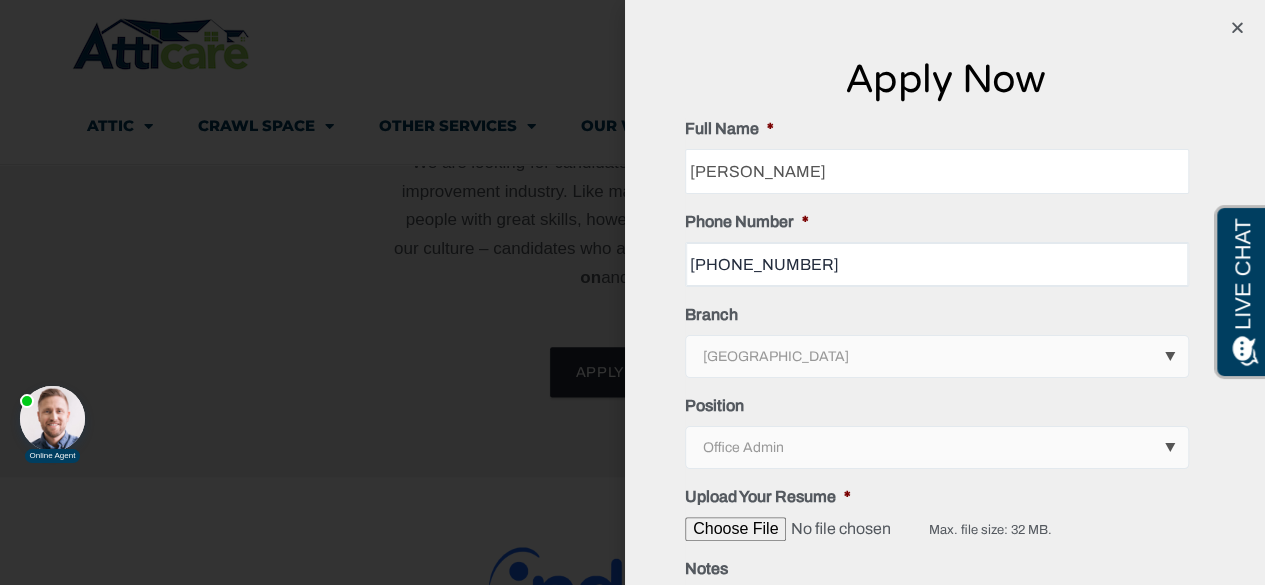 type on "+1 510 557 0812" 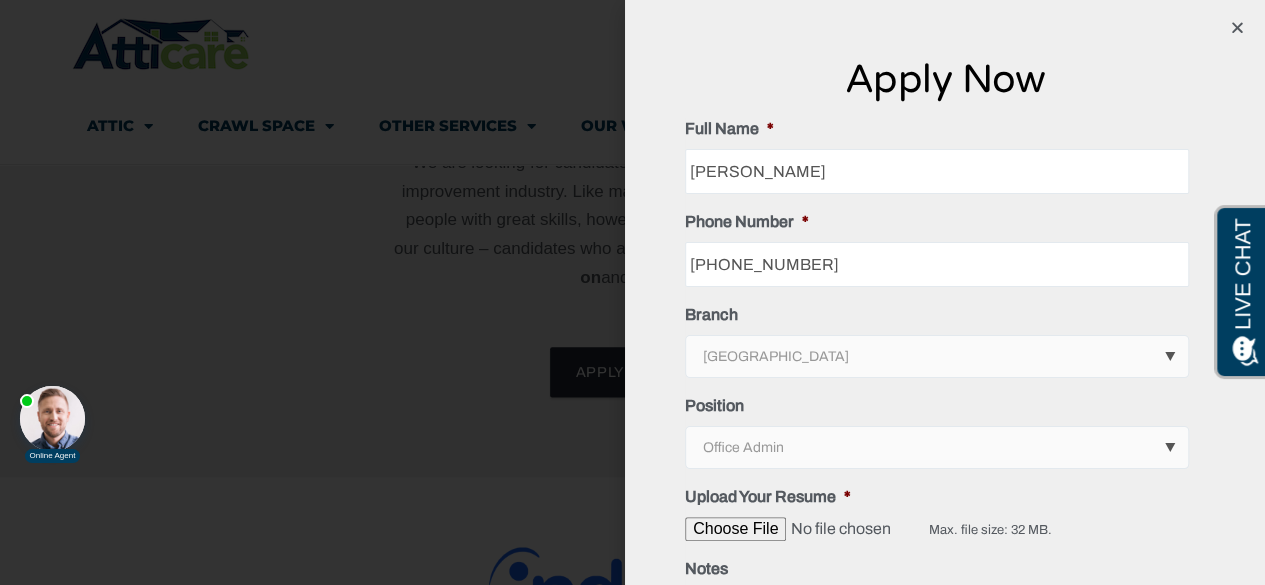 click on "Los Angeles Area San Francisco Bay Area New Jersey / New York Area" at bounding box center (938, 356) 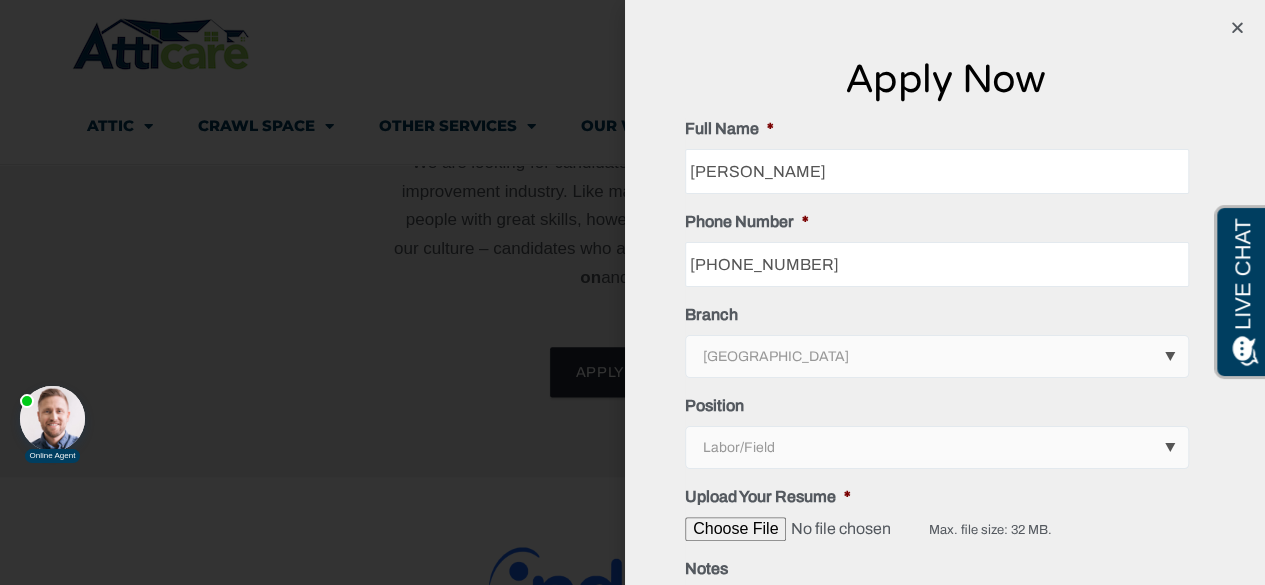 click on "Office Admin Labor/Field Tech/Sales" at bounding box center (938, 447) 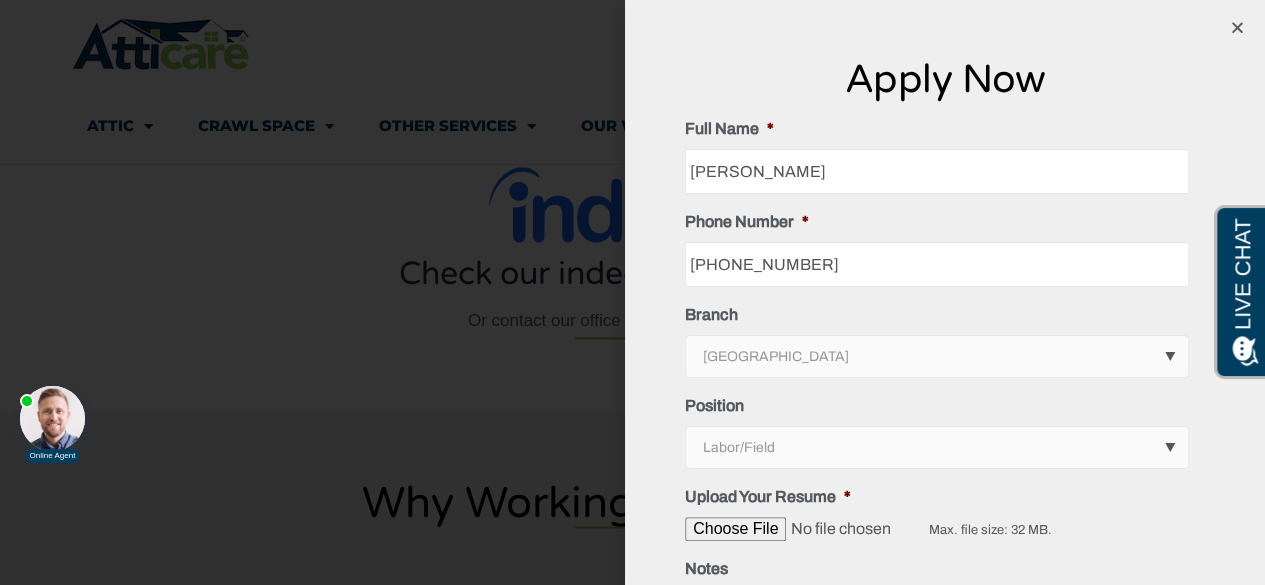 scroll, scrollTop: 1428, scrollLeft: 0, axis: vertical 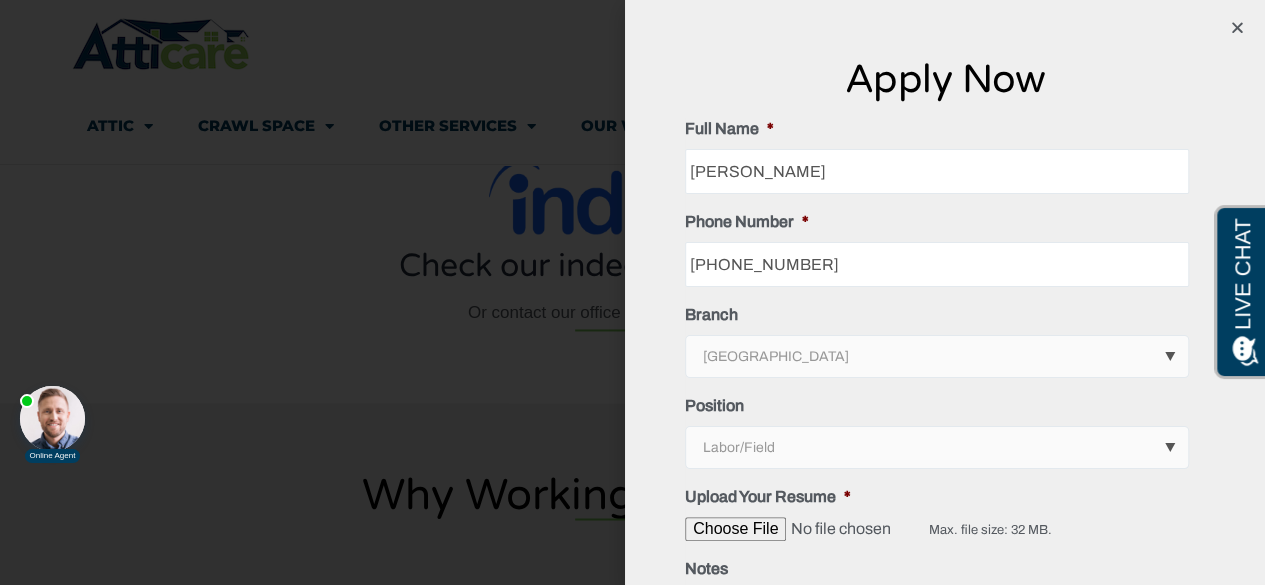 click on "Upload Your Resume *" at bounding box center [807, 529] 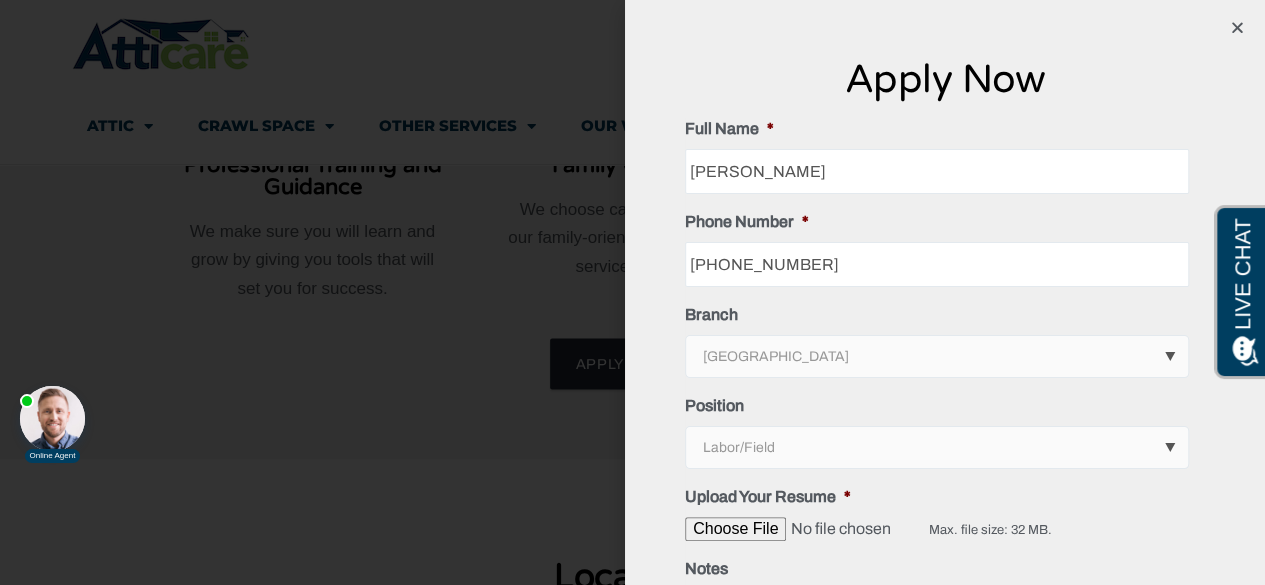 scroll, scrollTop: 1920, scrollLeft: 0, axis: vertical 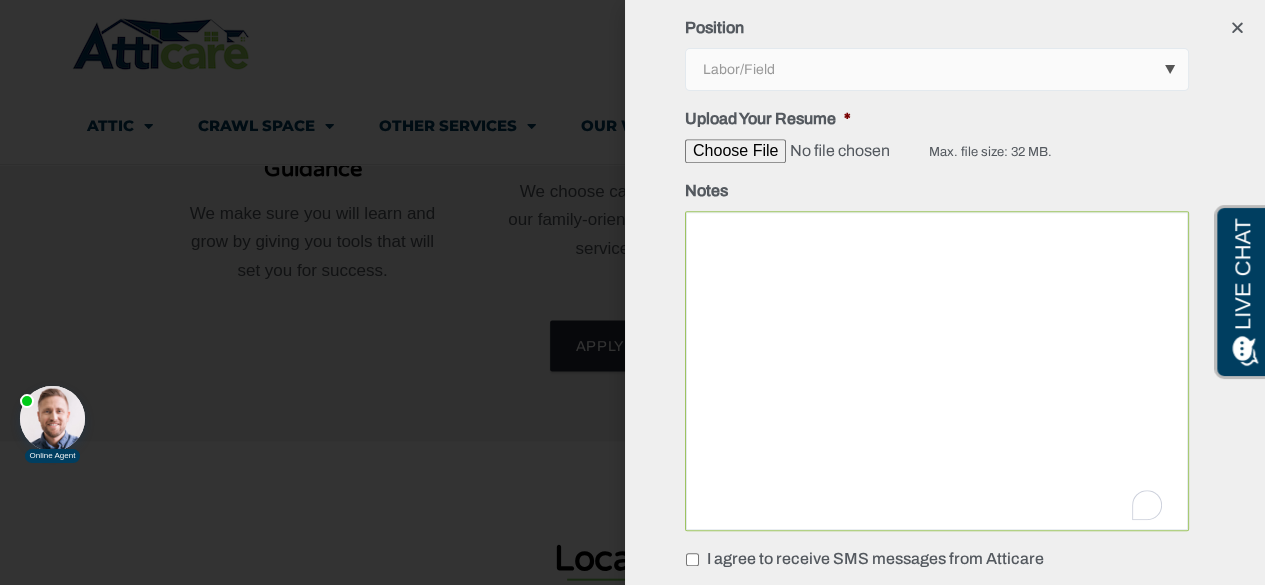 click on "Notes" at bounding box center [937, 371] 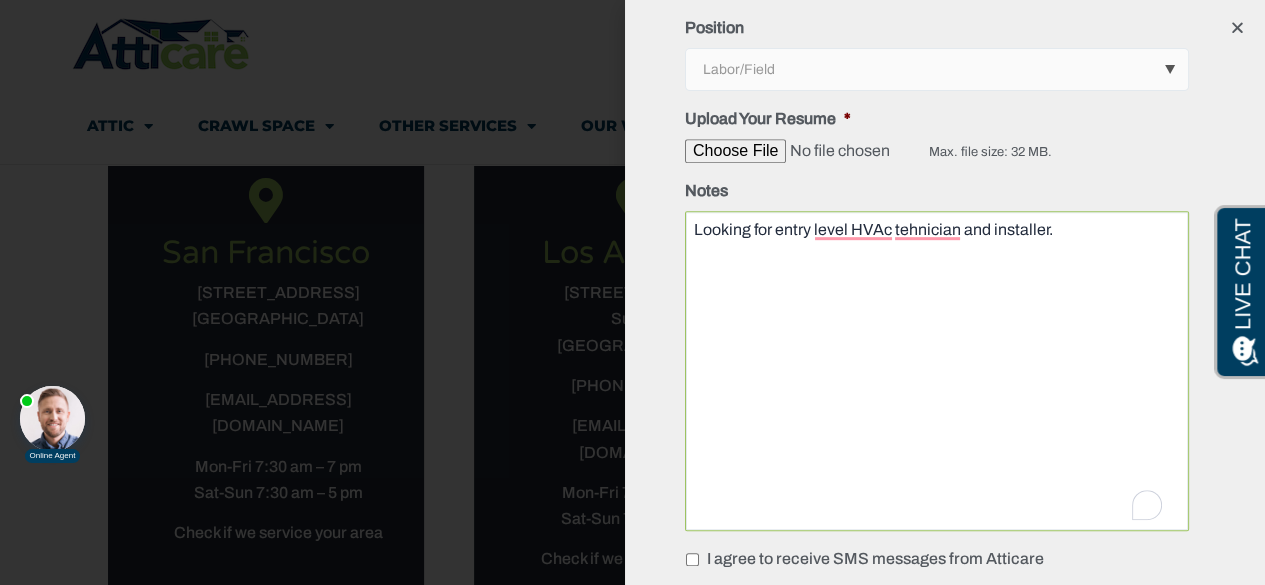 scroll, scrollTop: 2439, scrollLeft: 0, axis: vertical 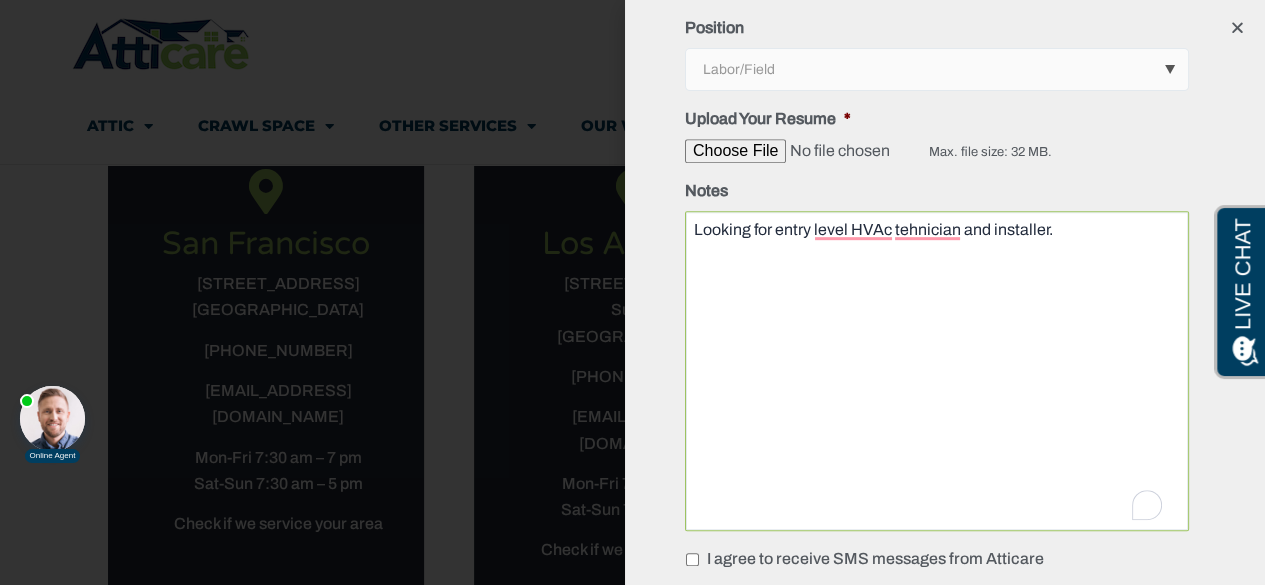 type on "Looking for entry level HVAc tehnician and installer." 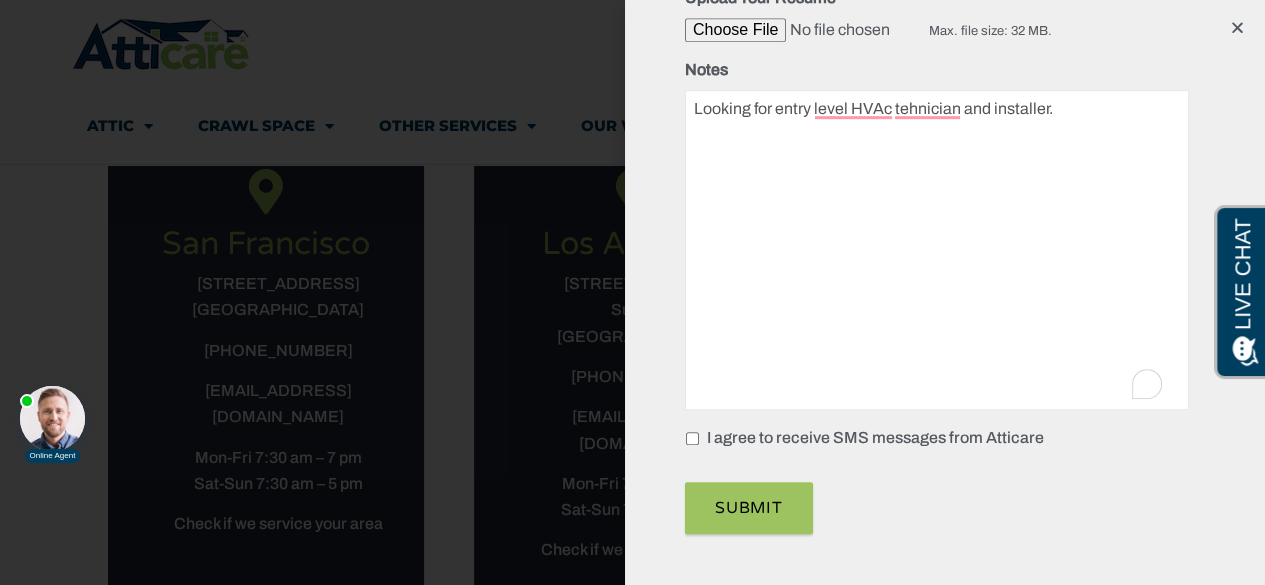 scroll, scrollTop: 533, scrollLeft: 0, axis: vertical 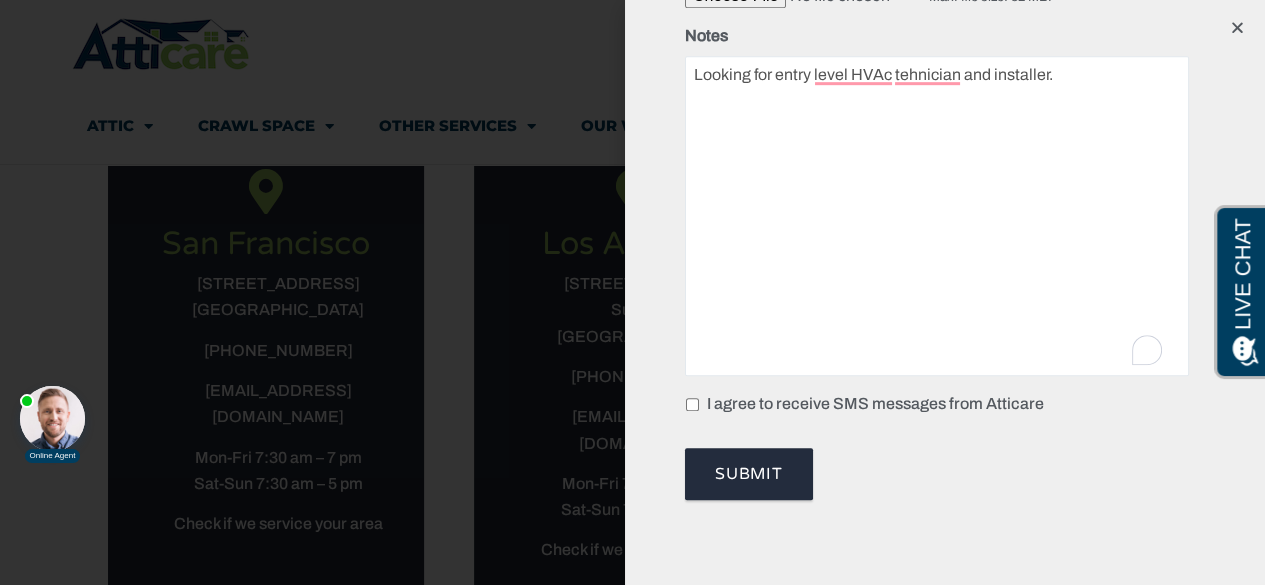 click on "Submit" at bounding box center [749, 474] 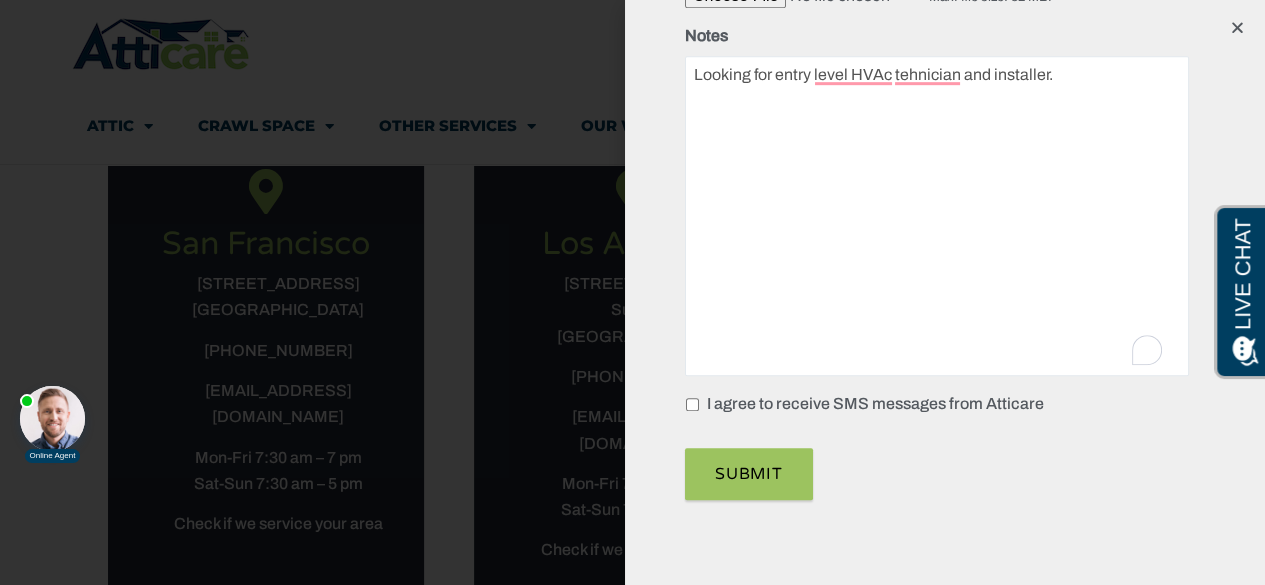 scroll, scrollTop: 0, scrollLeft: 0, axis: both 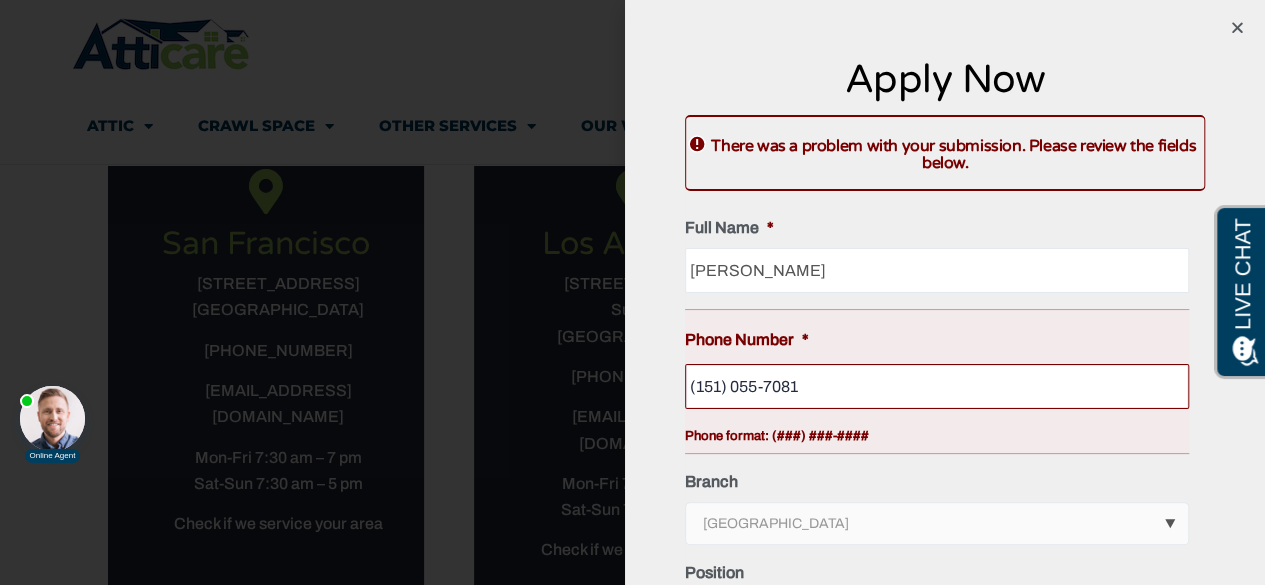 click on "(151) 055-7081" at bounding box center [937, 386] 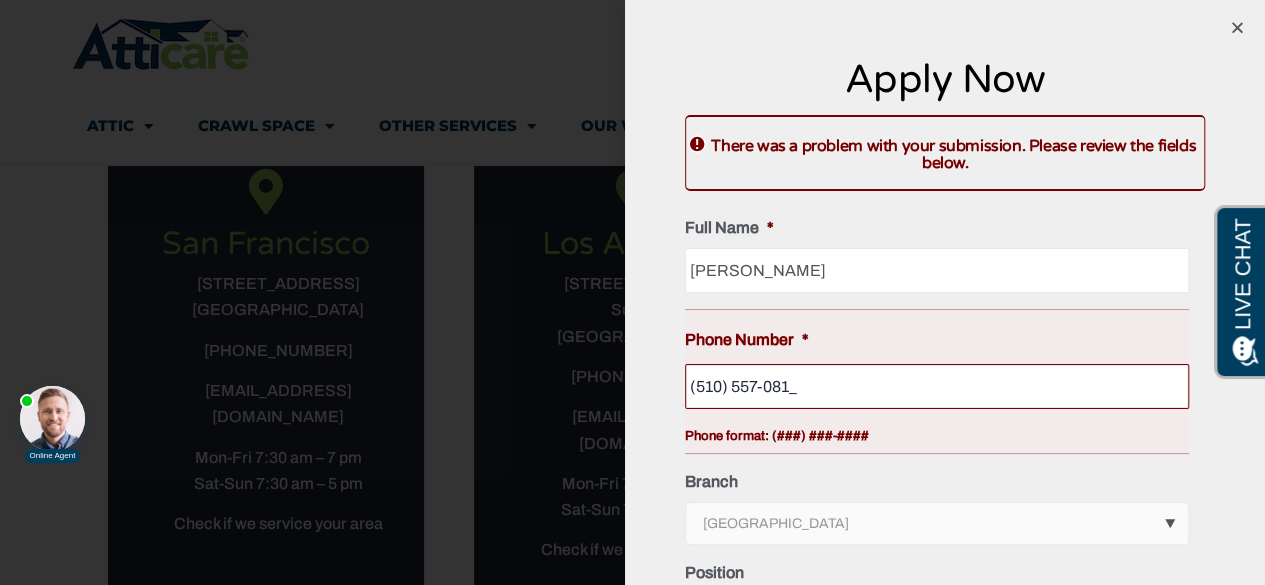click on "(510) 557-081_" at bounding box center (937, 386) 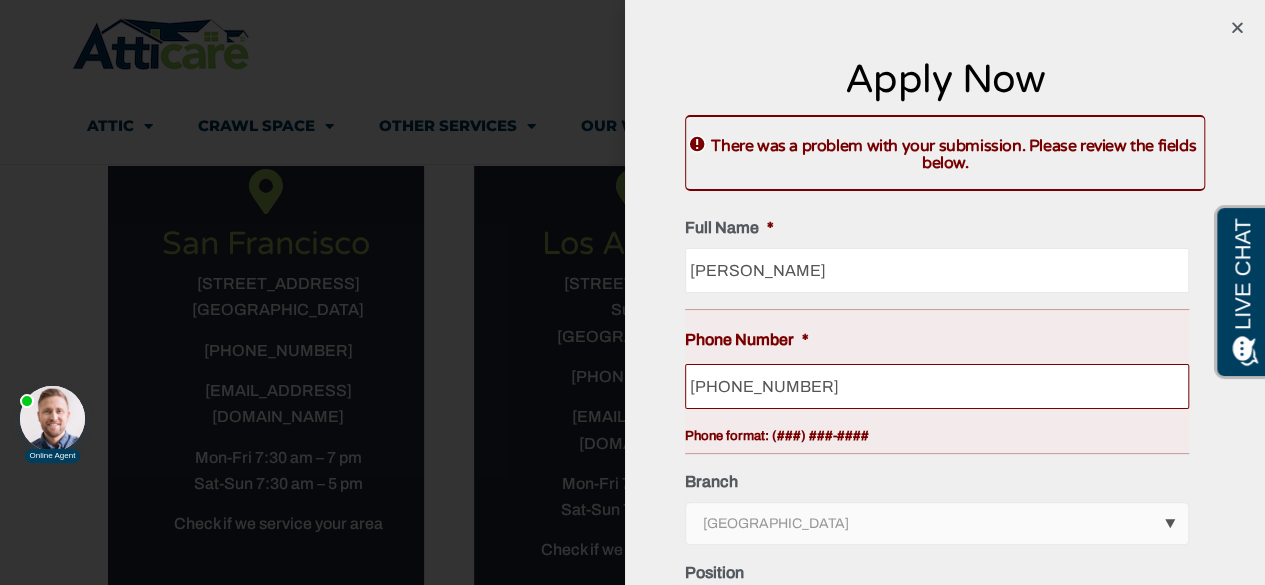 click on "Full Name * Amir Maleki" at bounding box center [945, 254] 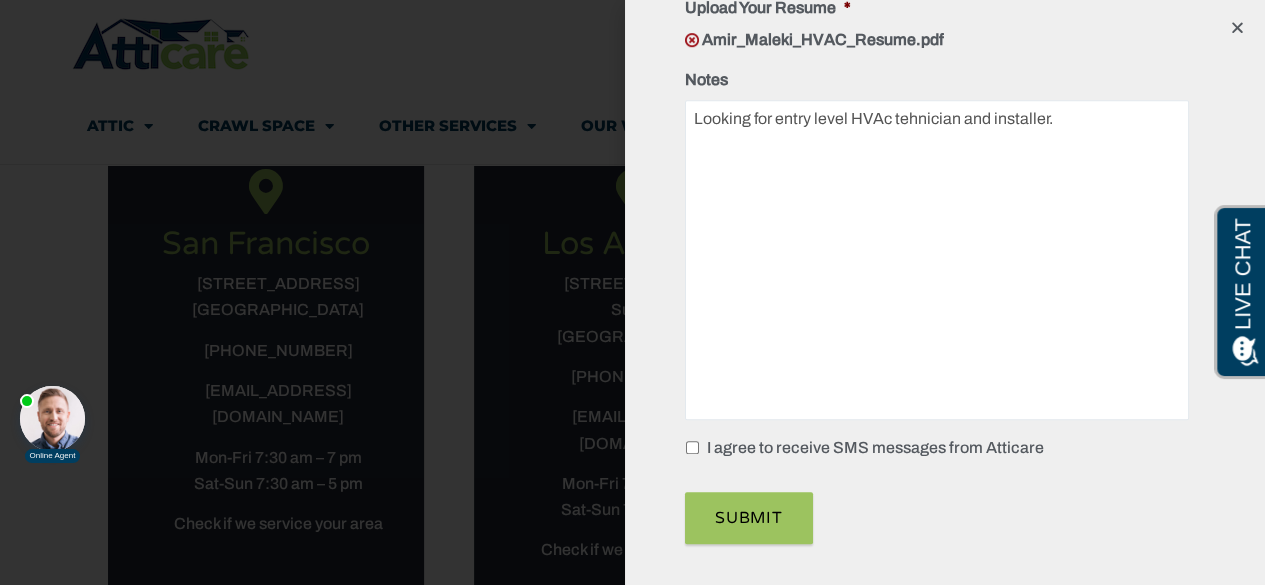 scroll, scrollTop: 698, scrollLeft: 0, axis: vertical 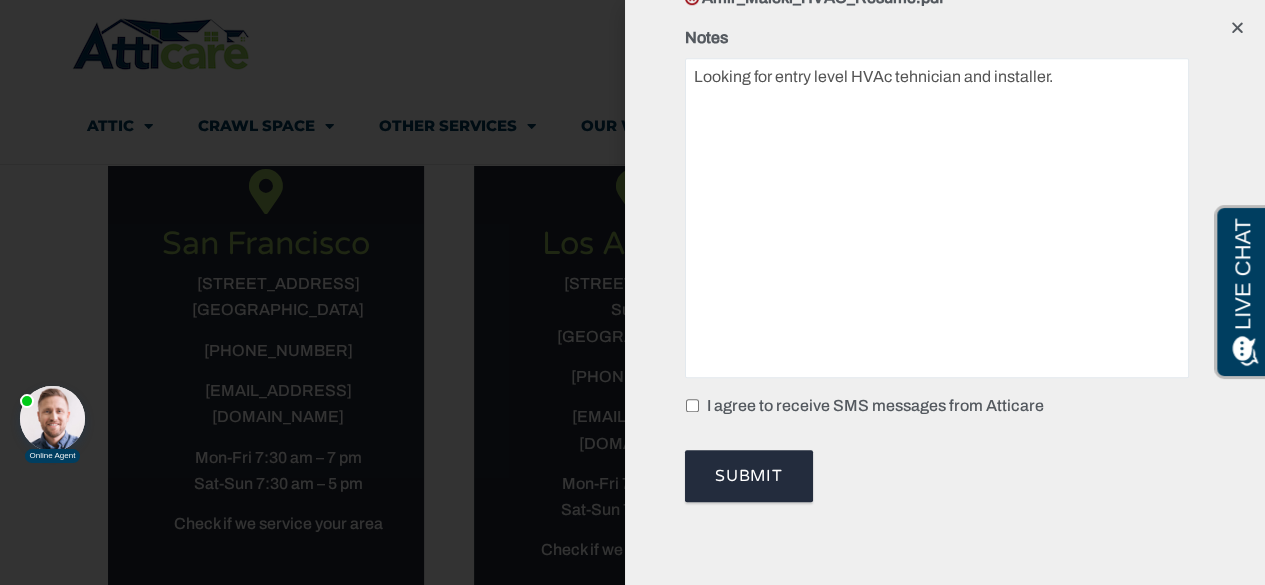 click on "Submit" at bounding box center [749, 476] 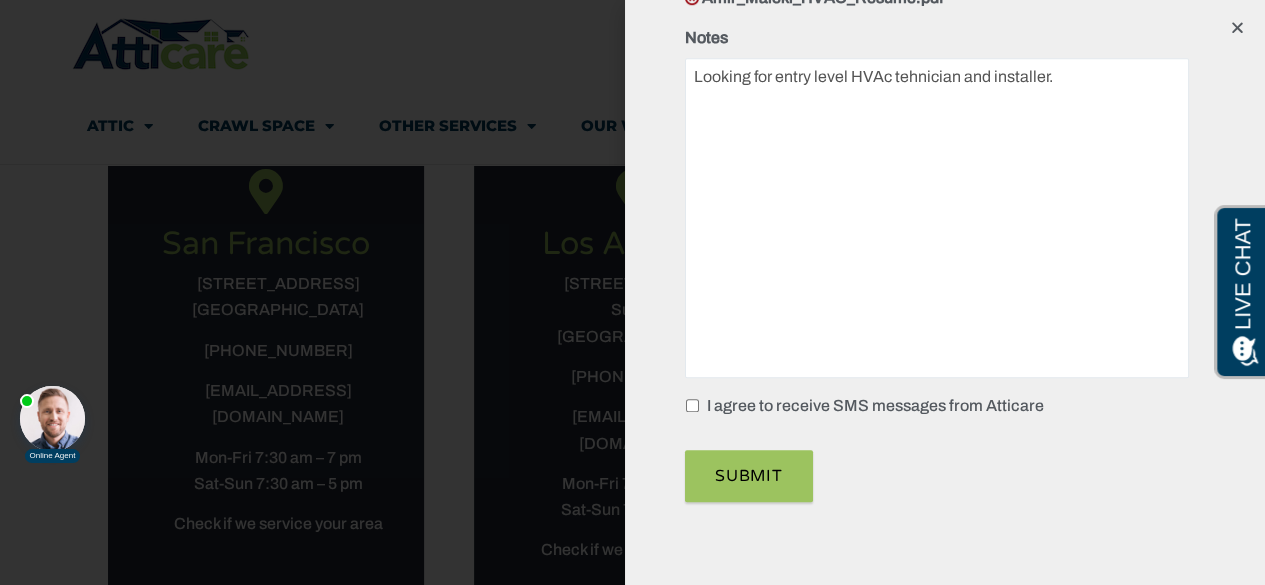 scroll, scrollTop: 0, scrollLeft: 0, axis: both 